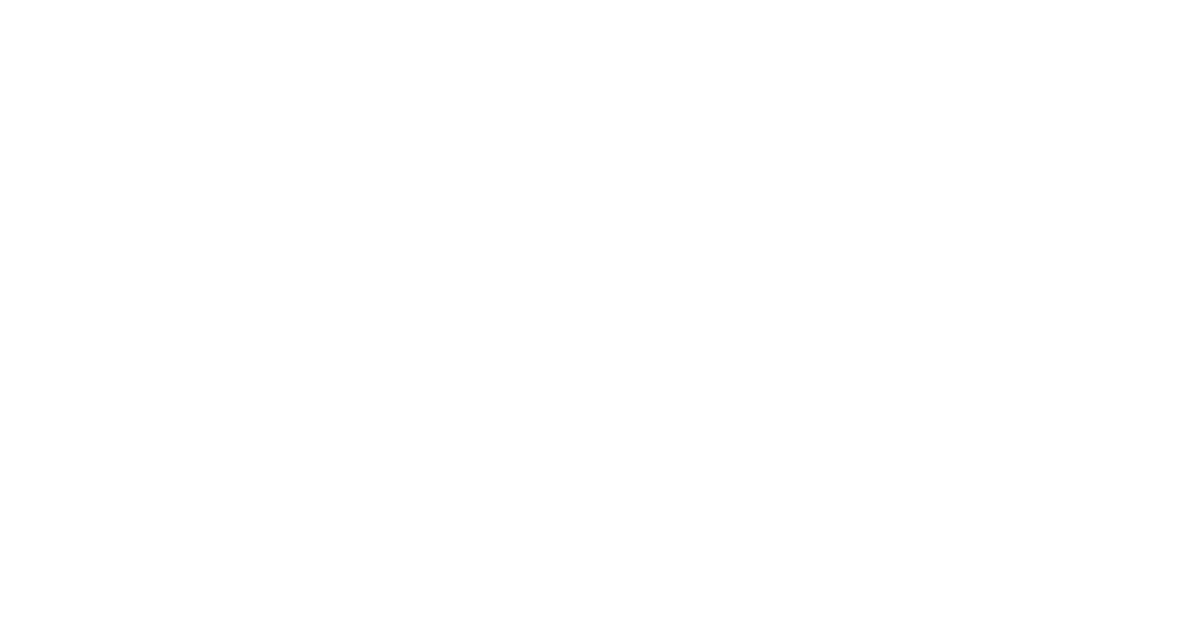 scroll, scrollTop: 0, scrollLeft: 0, axis: both 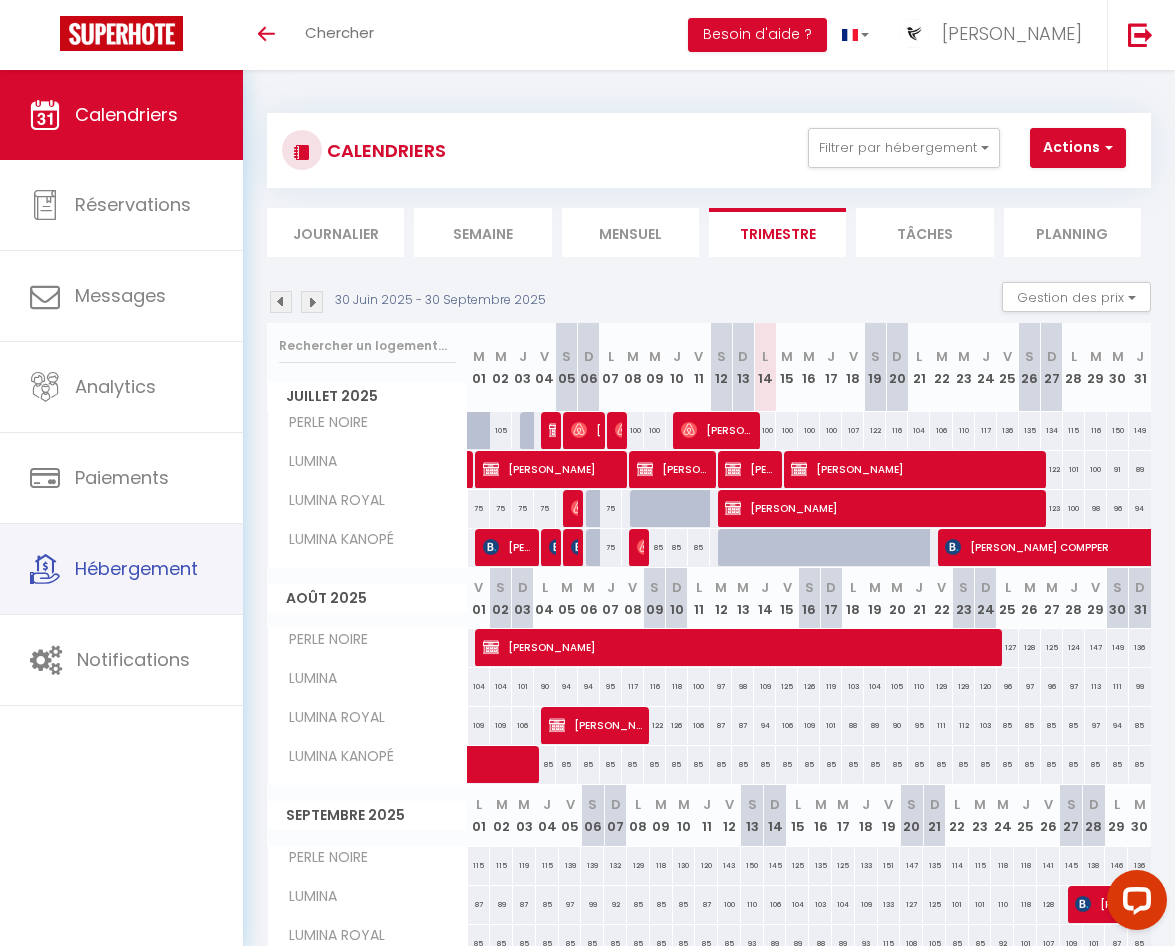 click on "Hébergement" at bounding box center [136, 568] 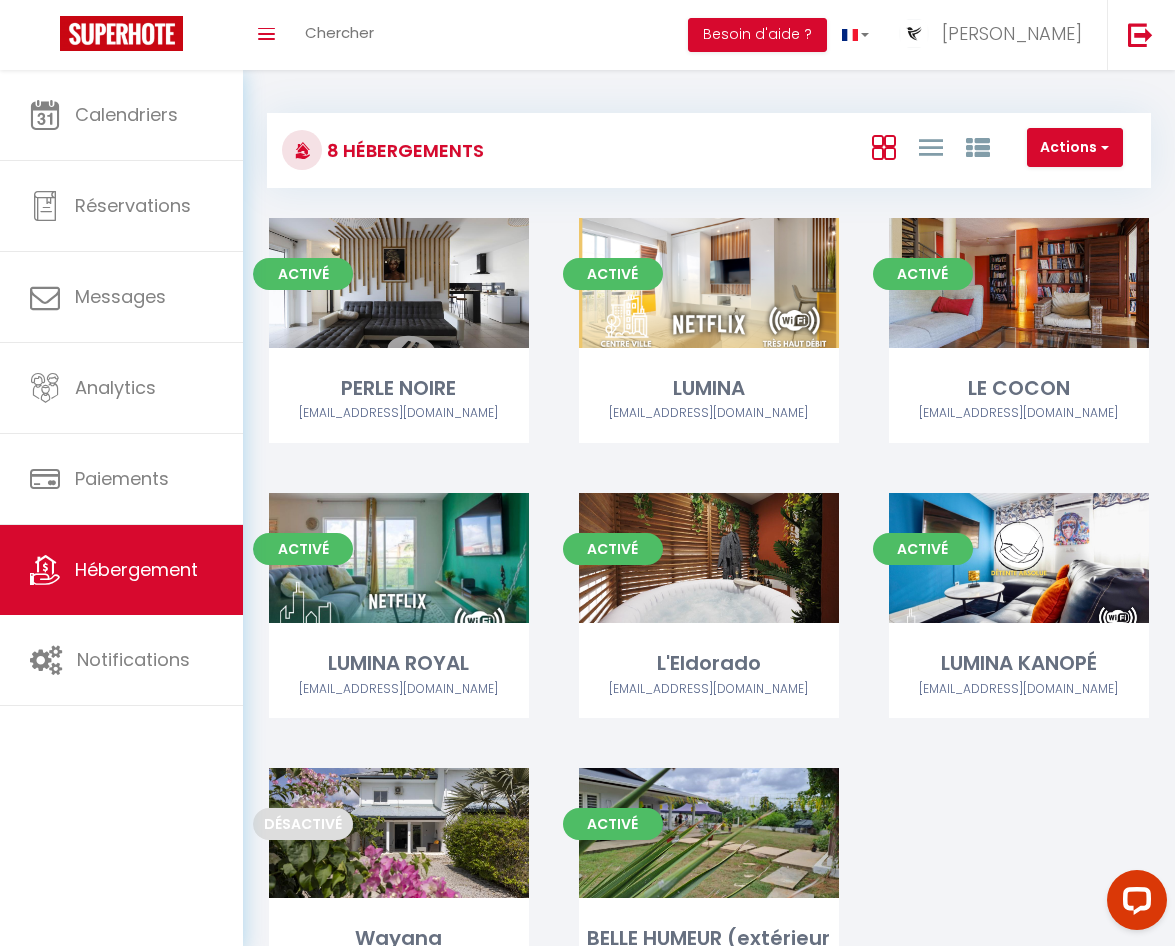 click on "Editer" at bounding box center (1019, 558) 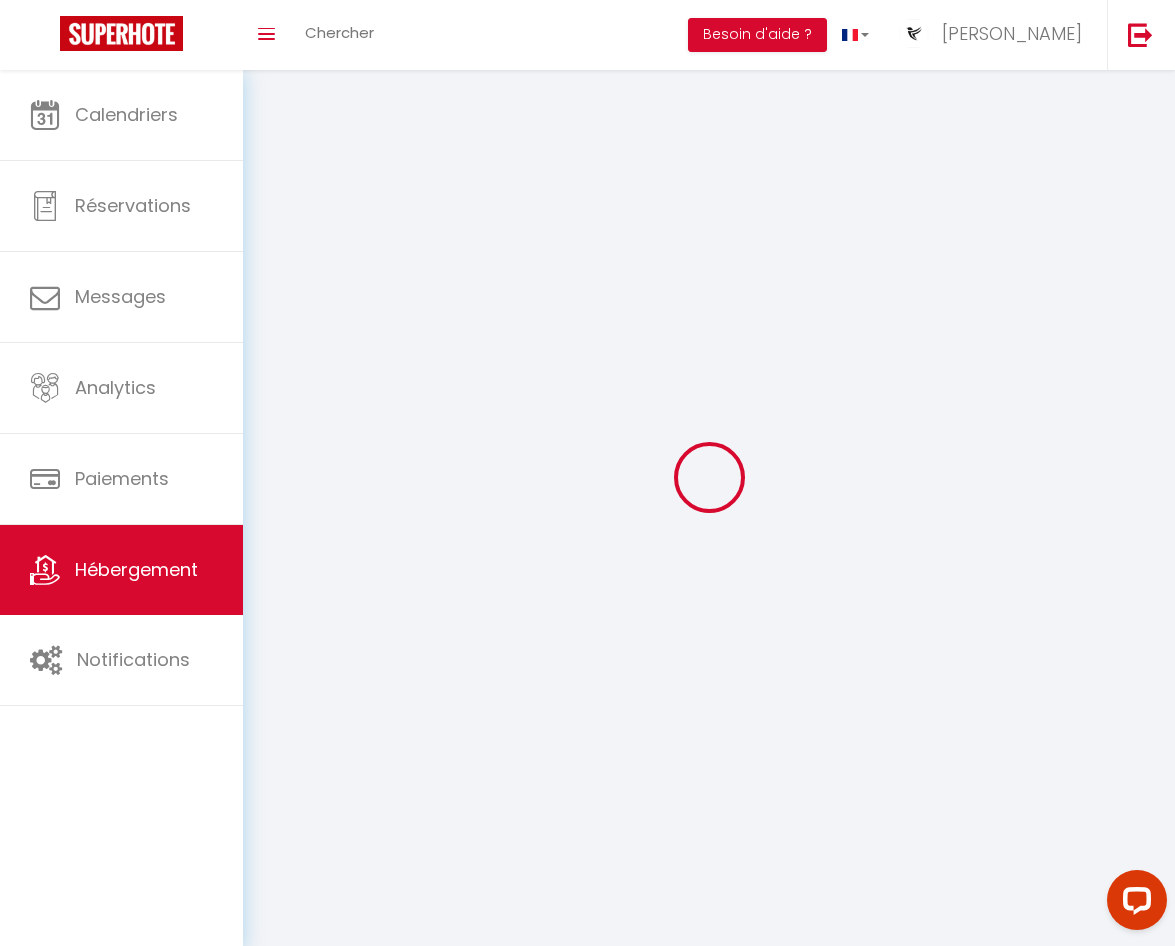 select on "28" 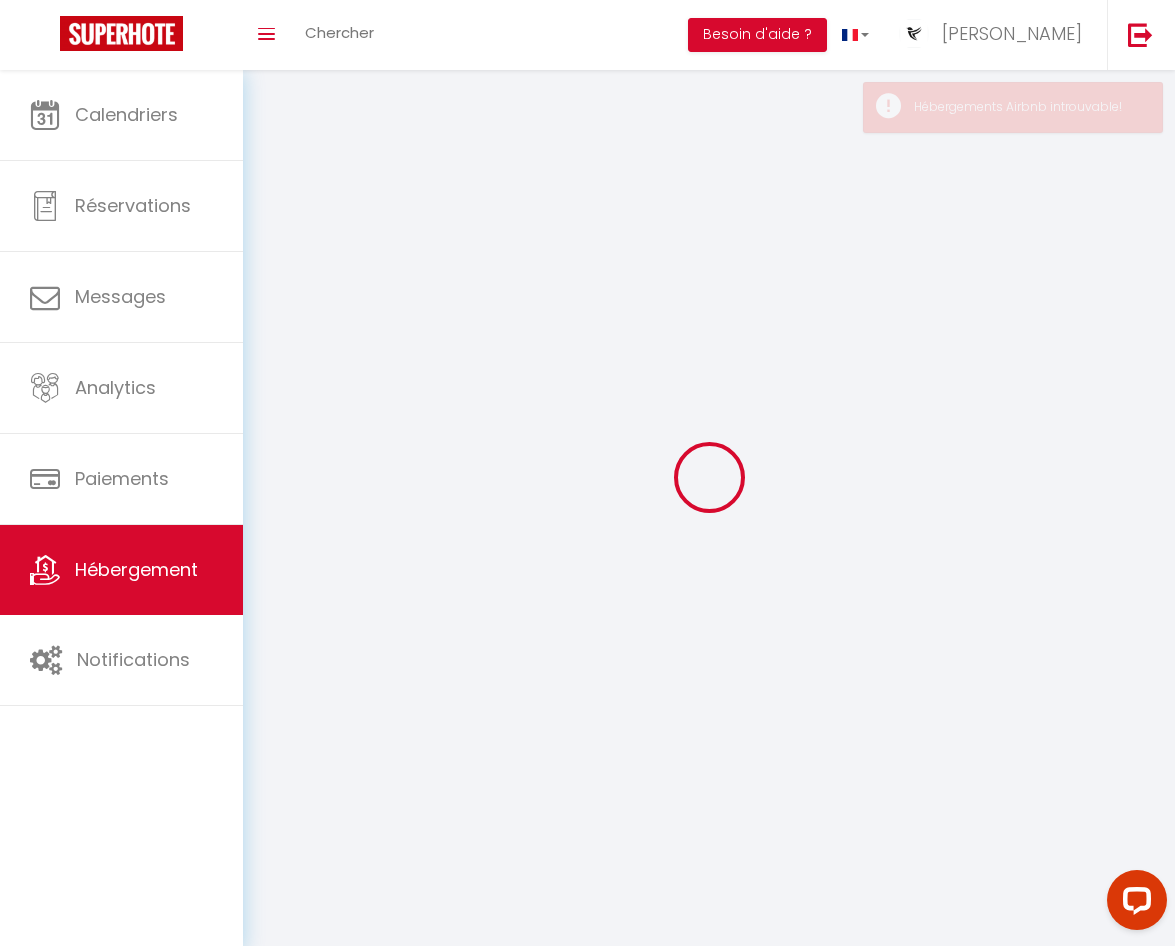 select 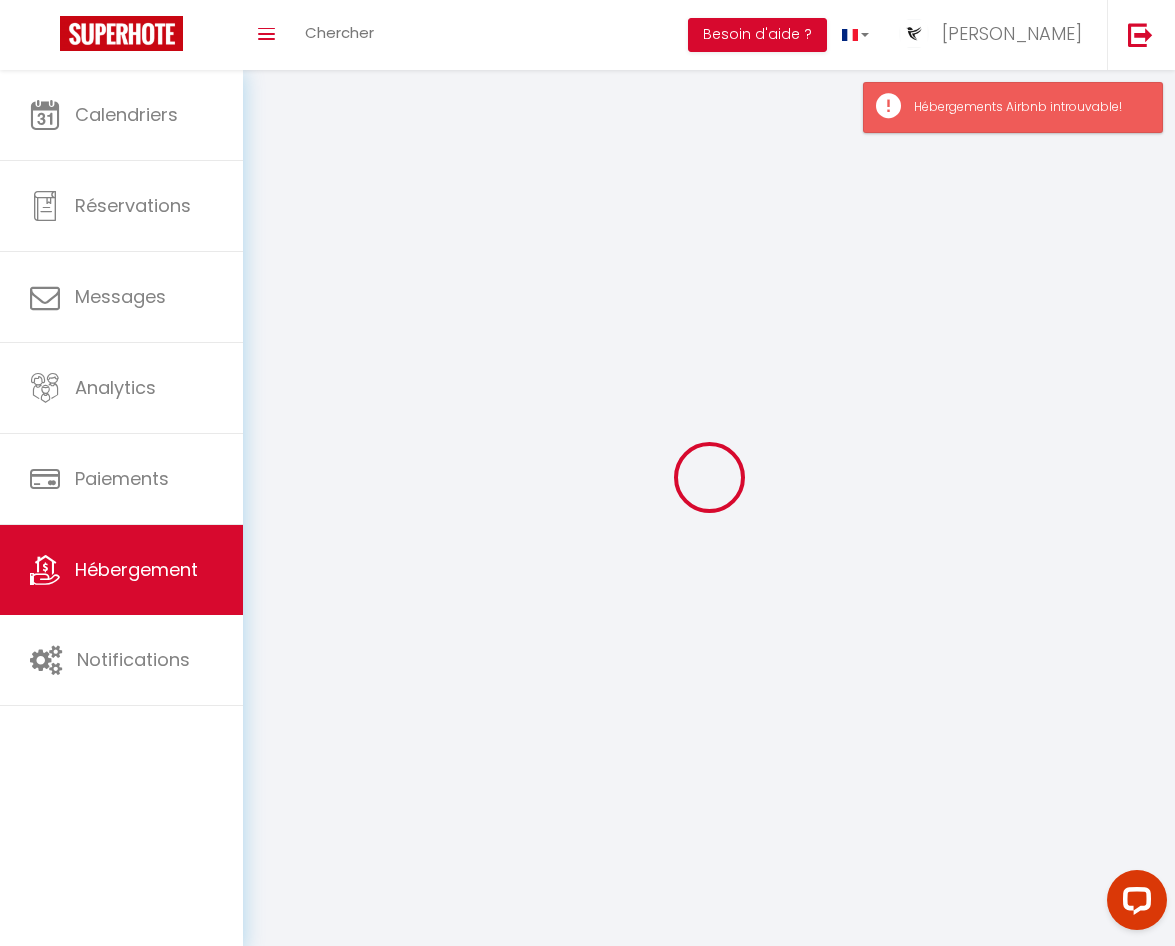 checkbox on "true" 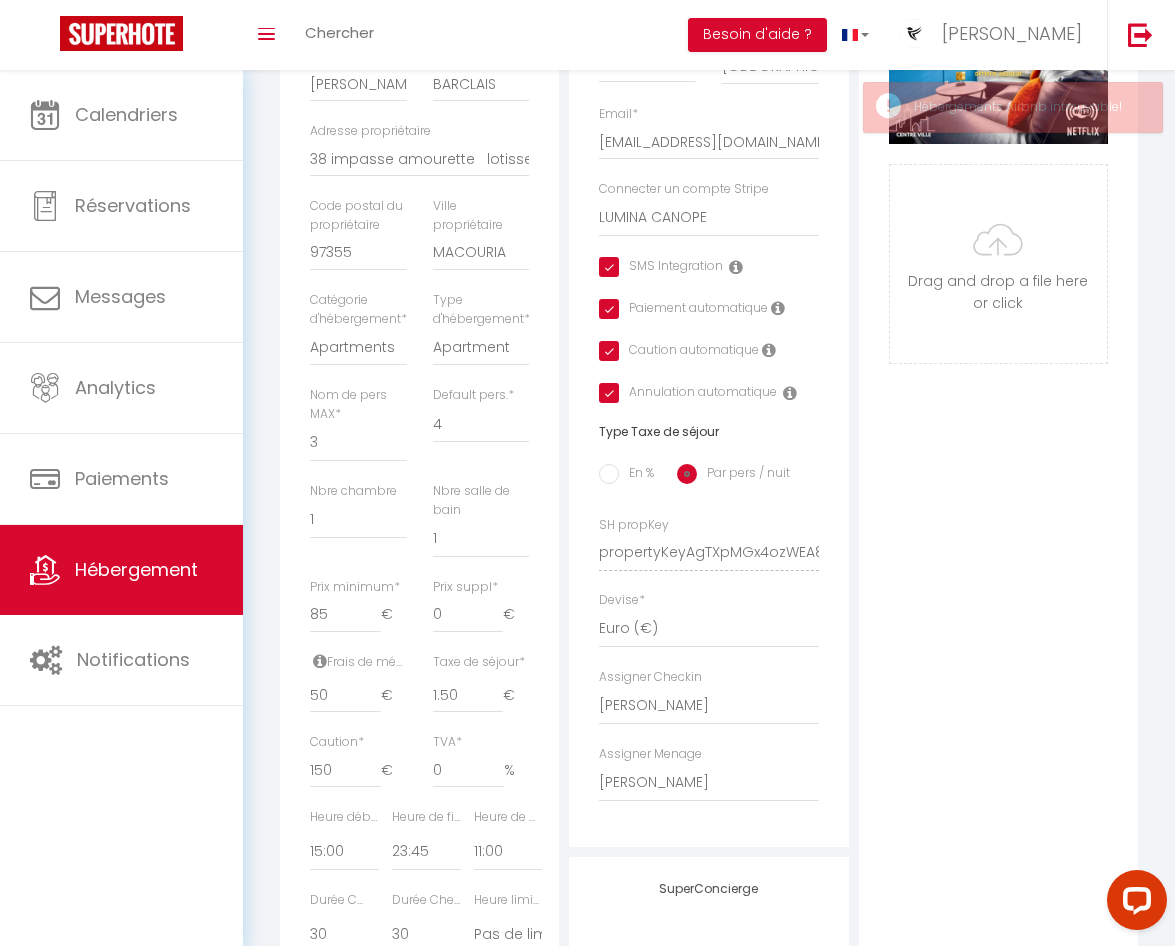 scroll, scrollTop: 500, scrollLeft: 0, axis: vertical 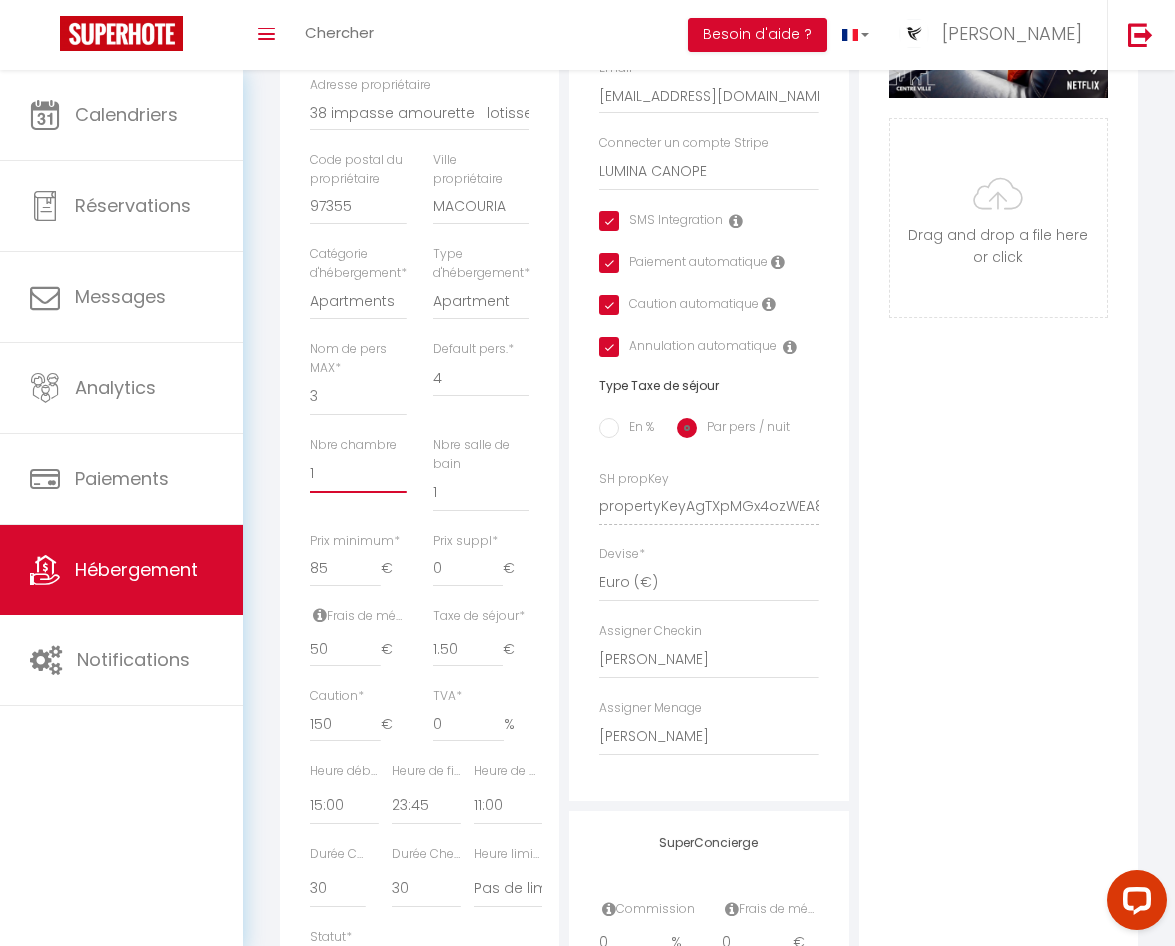 click on "0
1
2
3
4
5
6
7
8
9
10
11
12
13" at bounding box center [358, 474] 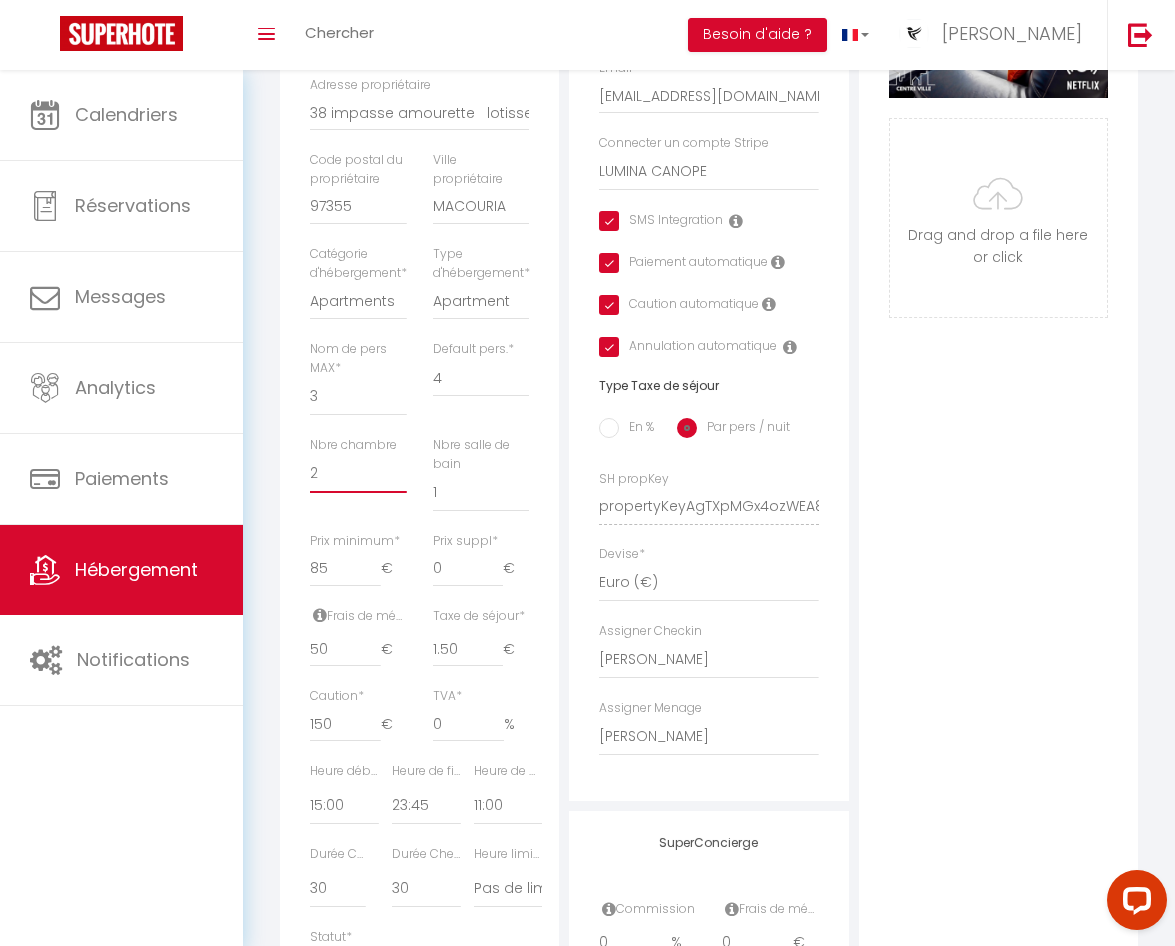 click on "0
1
2
3
4
5
6
7
8
9
10
11
12
13" at bounding box center (358, 474) 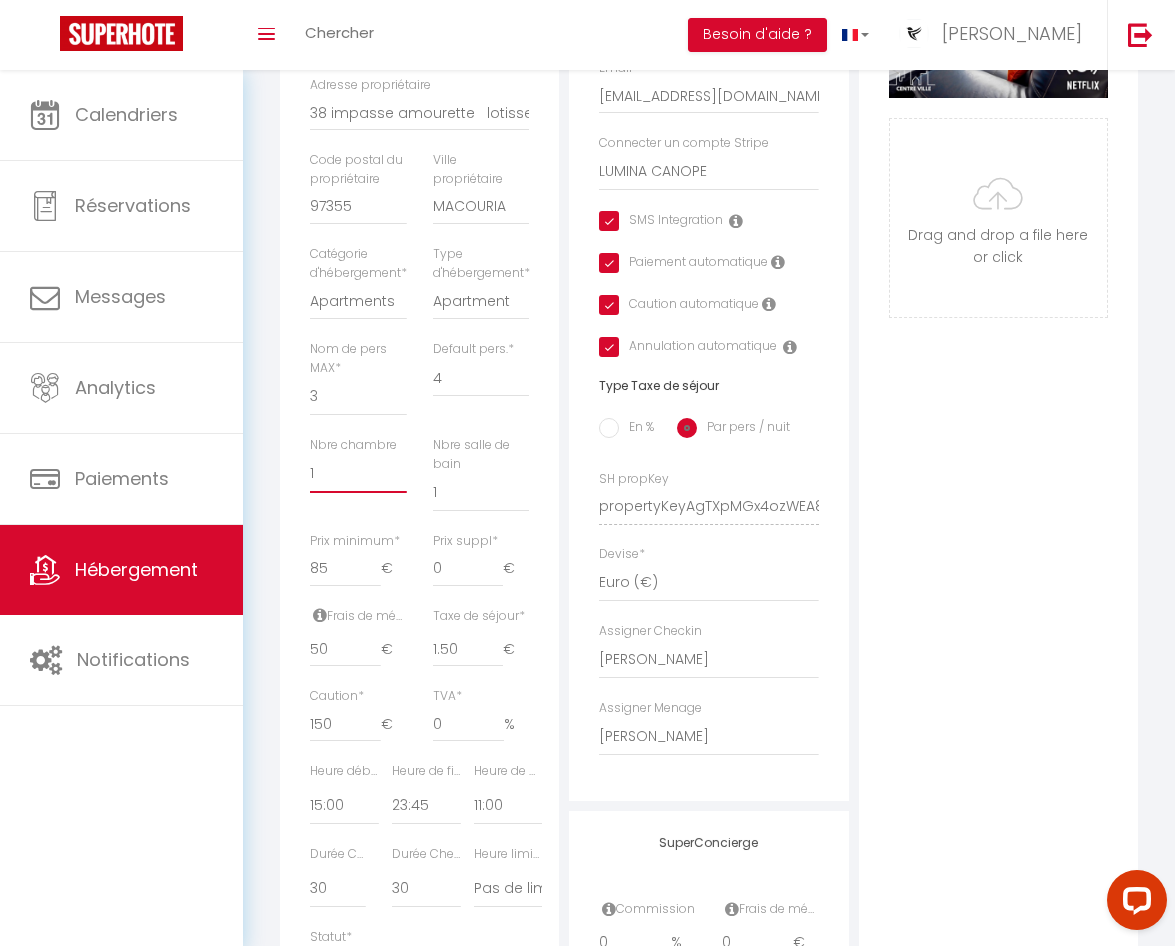 checkbox on "true" 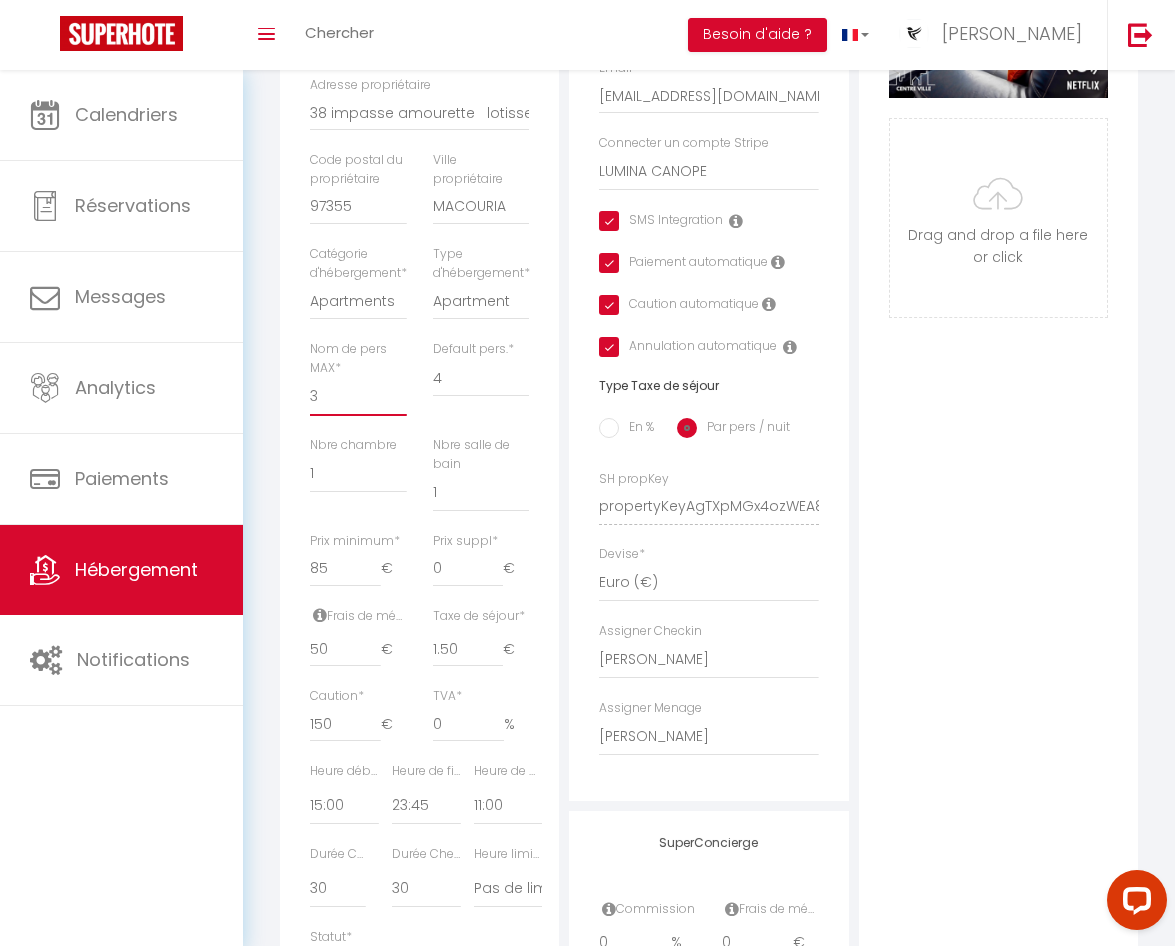 click on "1
2
3
4
5
6
7
8
9
10
11
12
13
14" at bounding box center [358, 397] 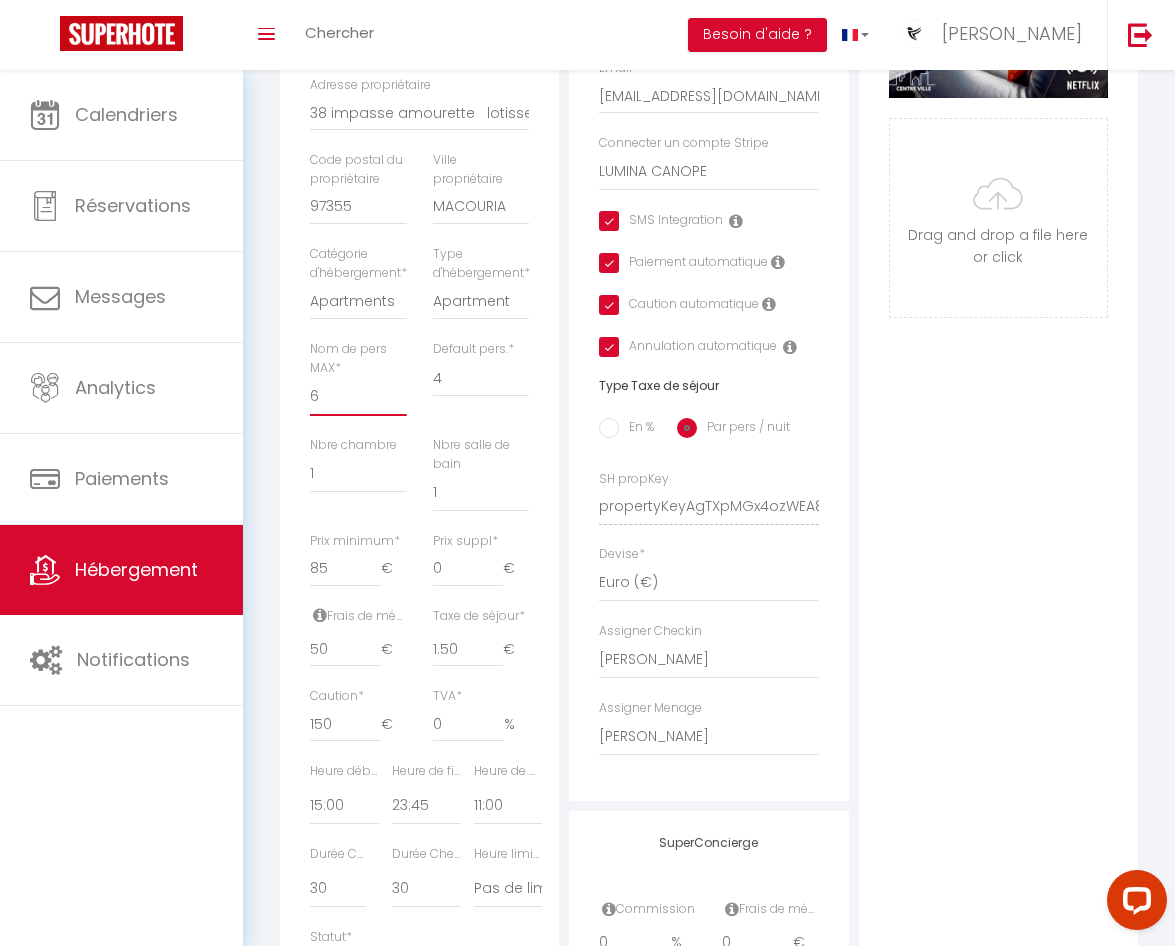 click on "1
2
3
4
5
6
7
8
9
10
11
12
13
14" at bounding box center (358, 397) 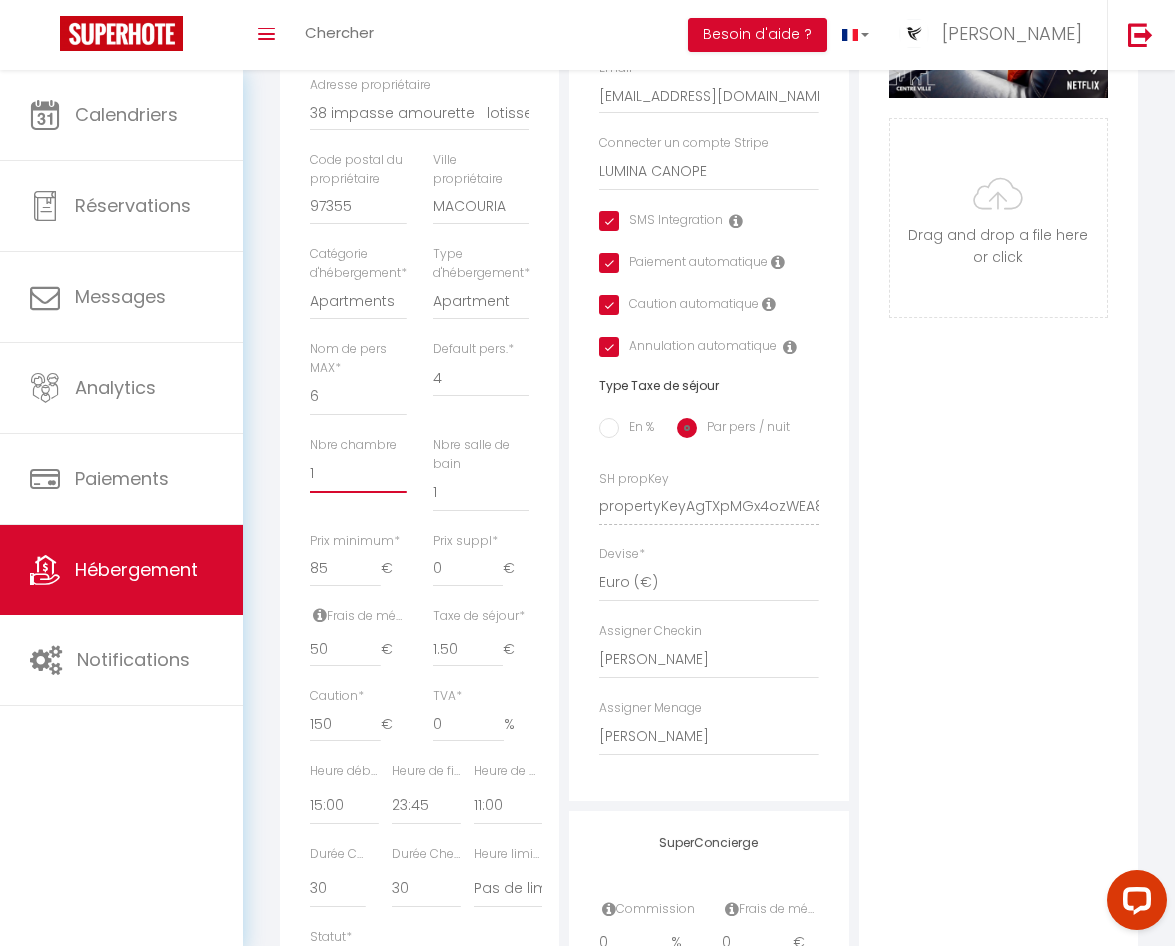 click on "0
1
2
3
4
5
6
7
8
9
10
11
12
13" at bounding box center [358, 474] 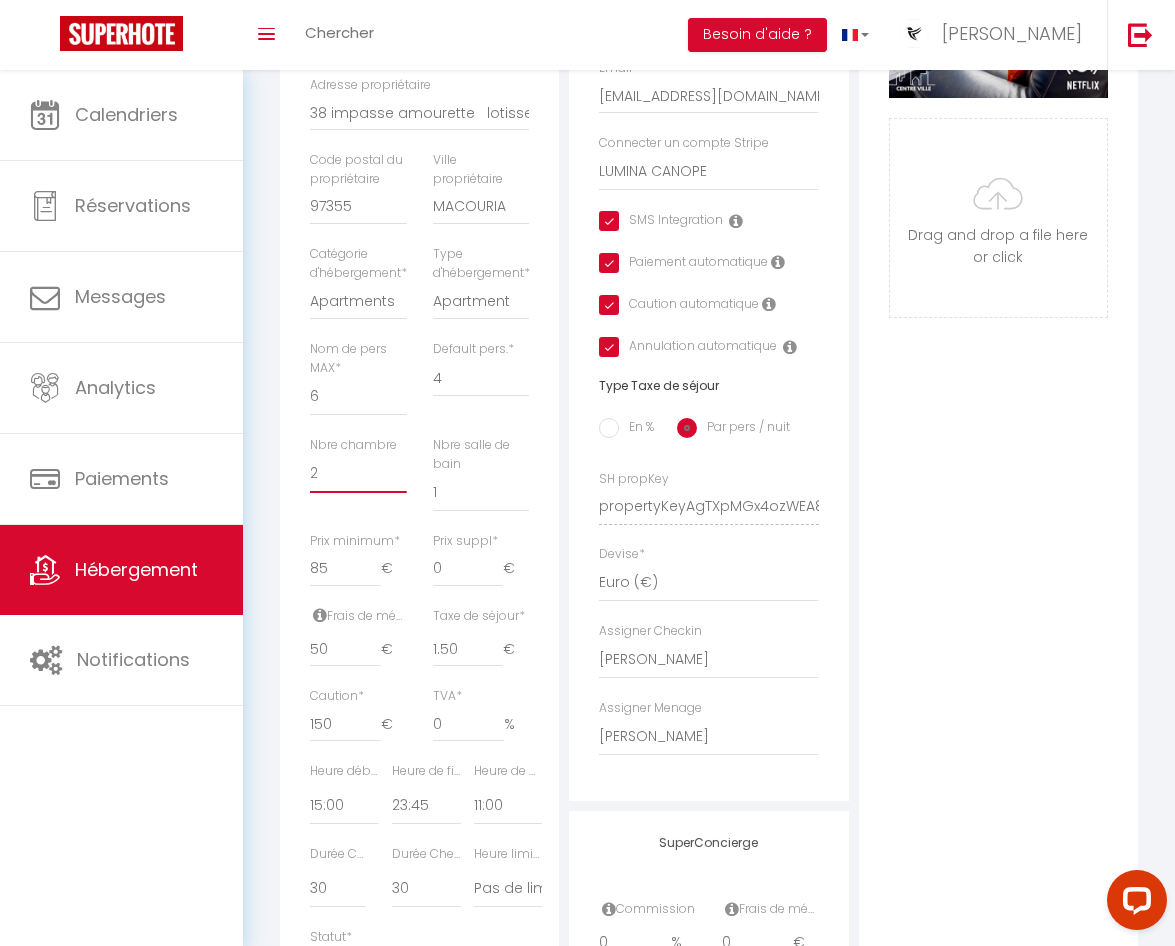 click on "0
1
2
3
4
5
6
7
8
9
10
11
12
13" at bounding box center [358, 474] 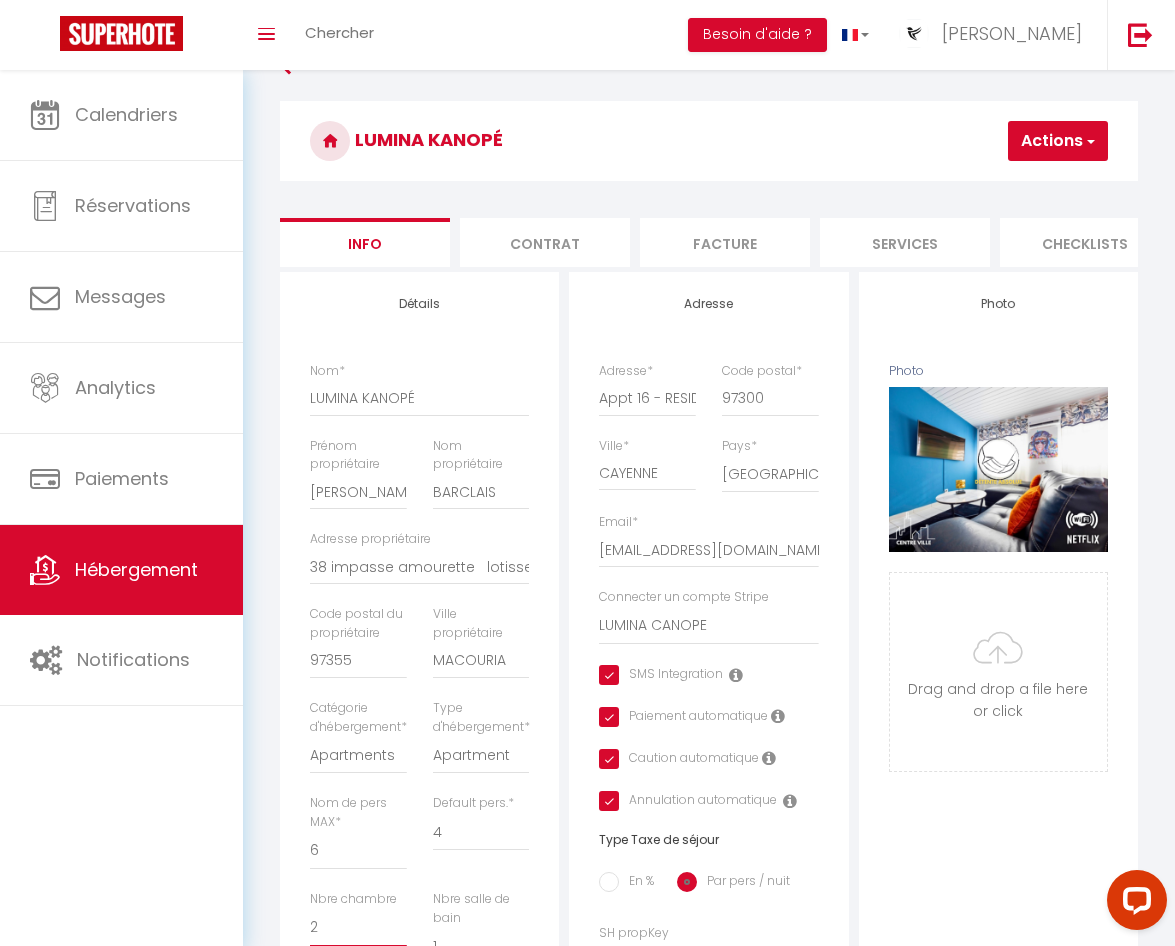 scroll, scrollTop: 0, scrollLeft: 0, axis: both 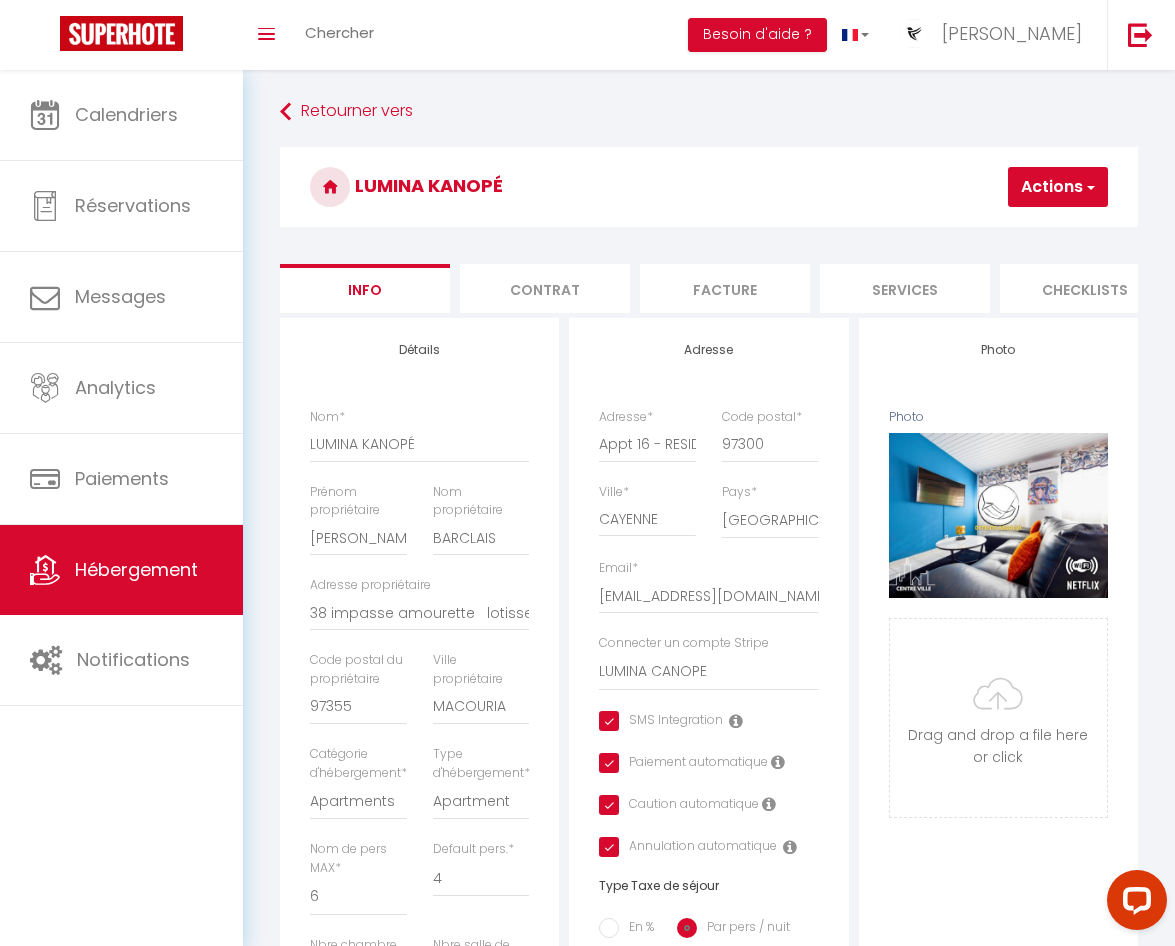 click on "Actions" at bounding box center (1058, 187) 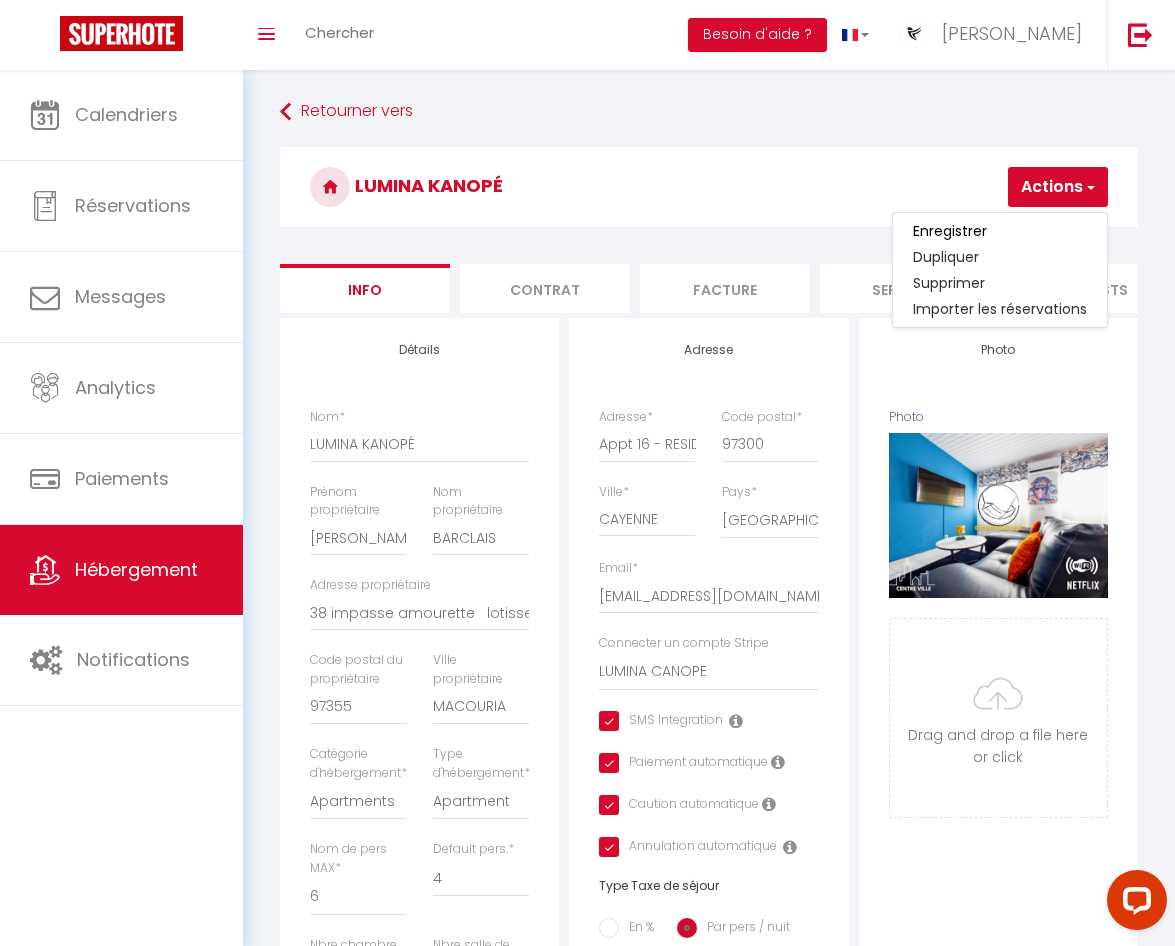 click on "Enregistrer" at bounding box center (950, 231) 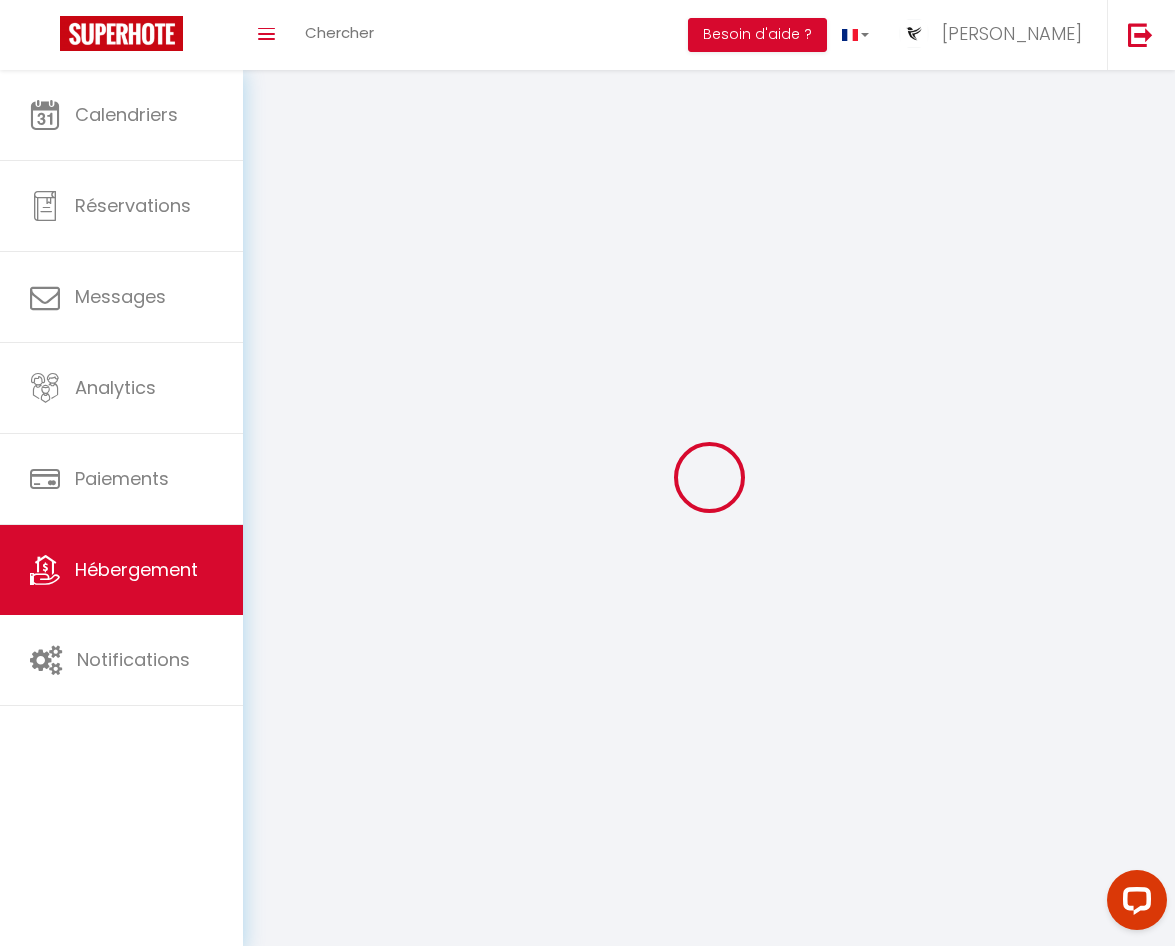 checkbox on "true" 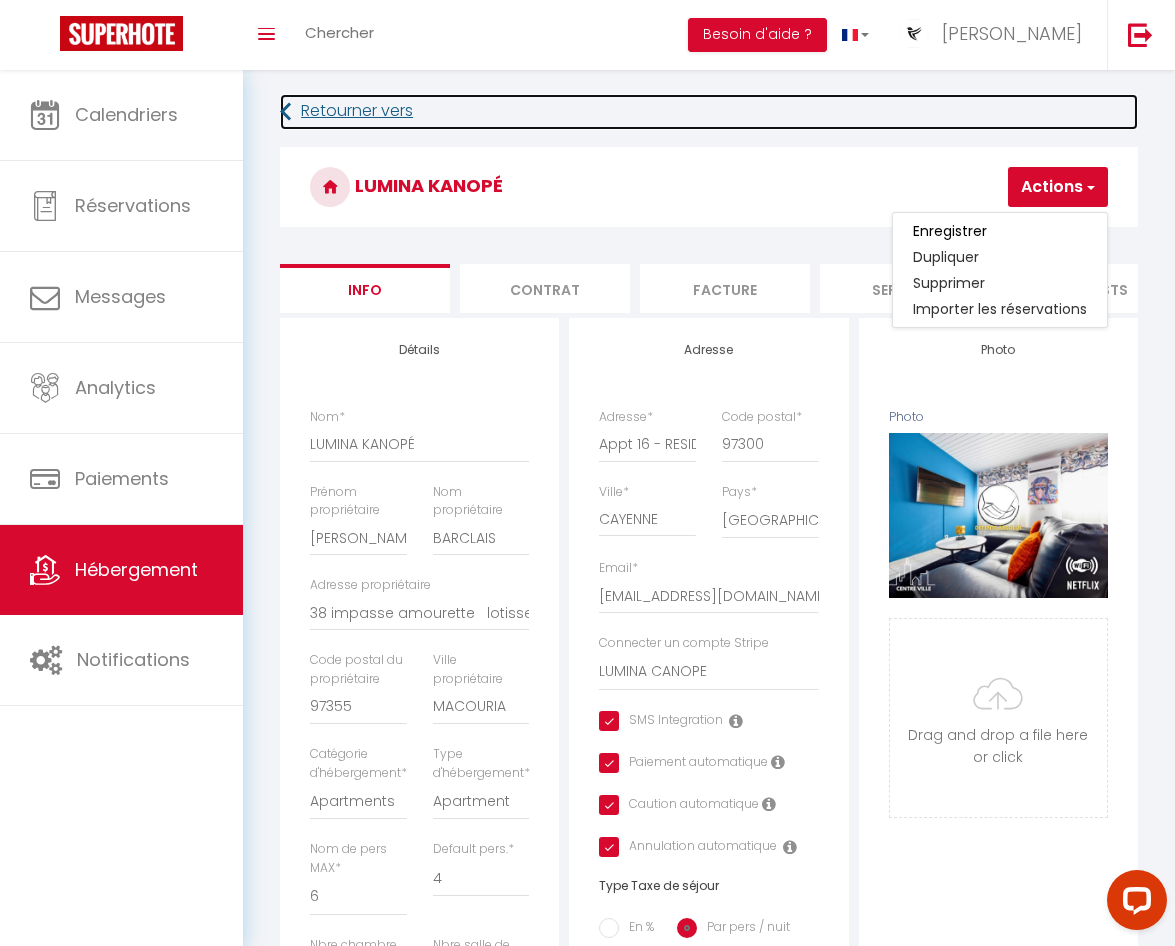 click at bounding box center (285, 112) 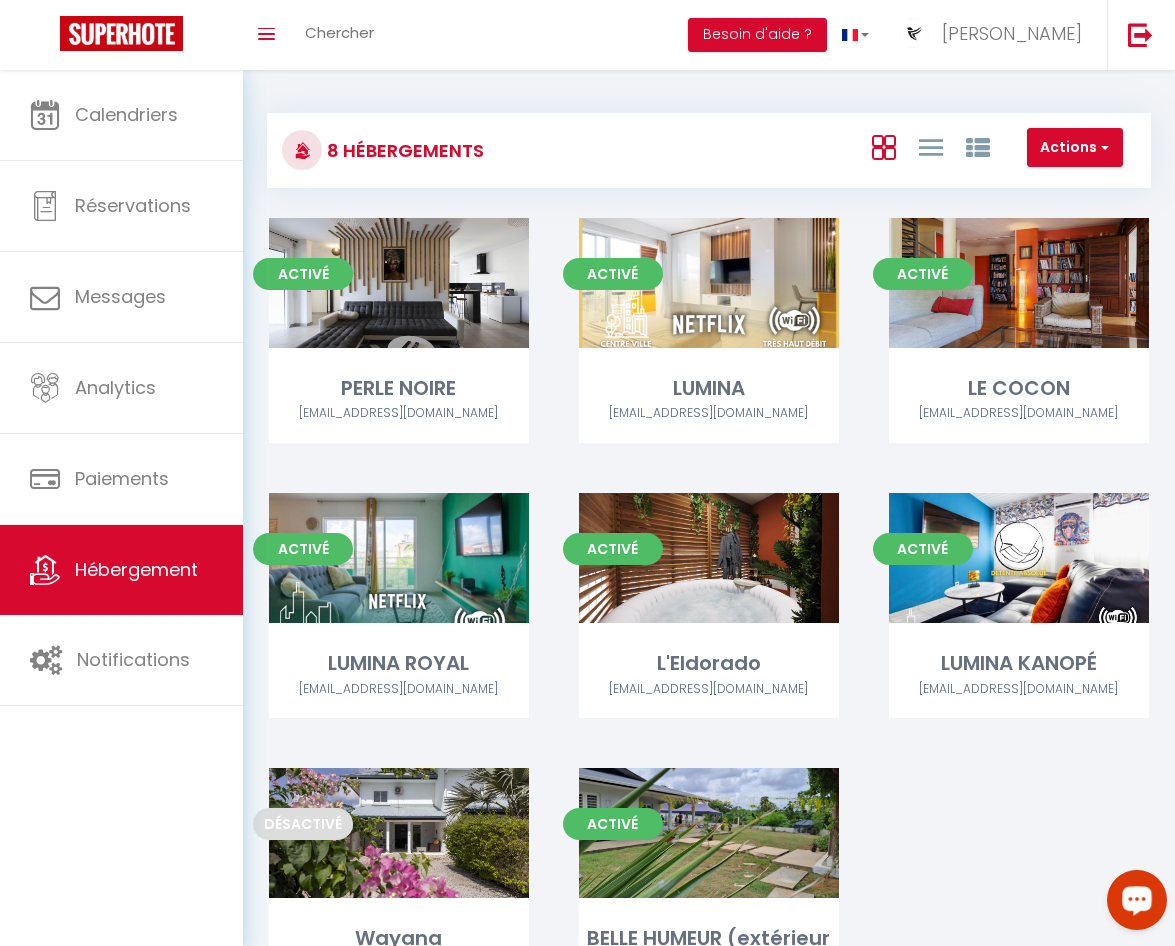 click 